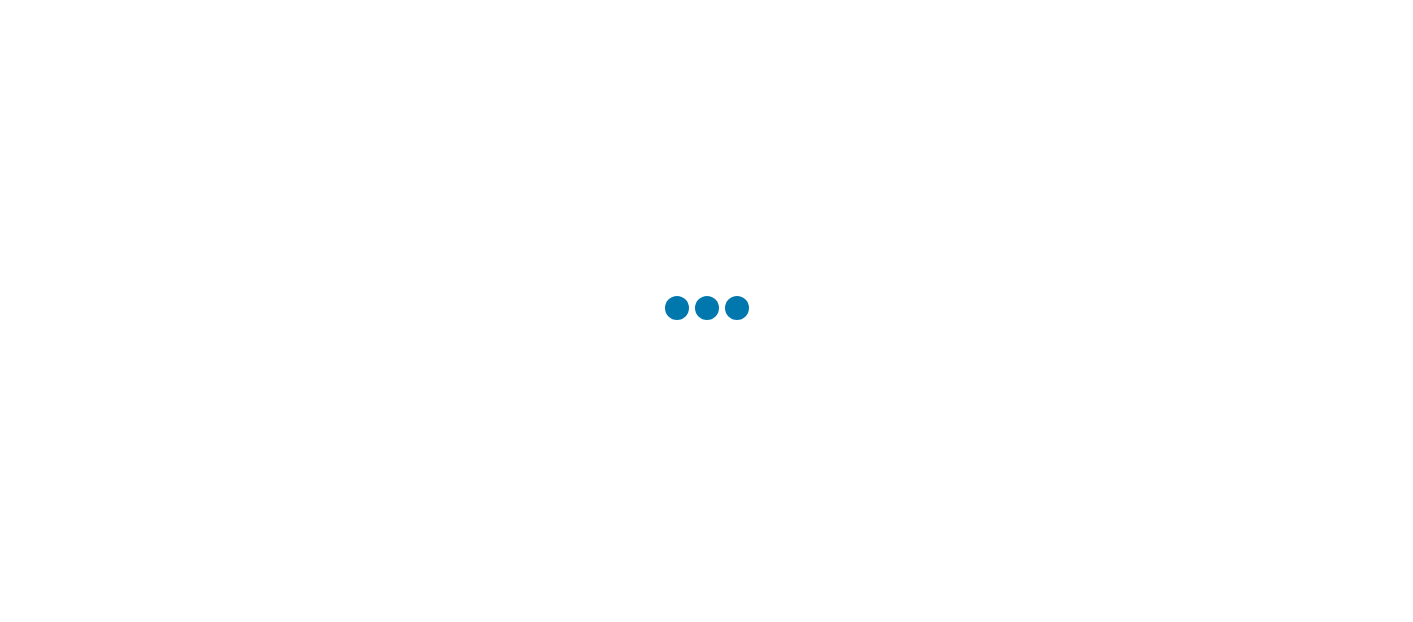 scroll, scrollTop: 0, scrollLeft: 0, axis: both 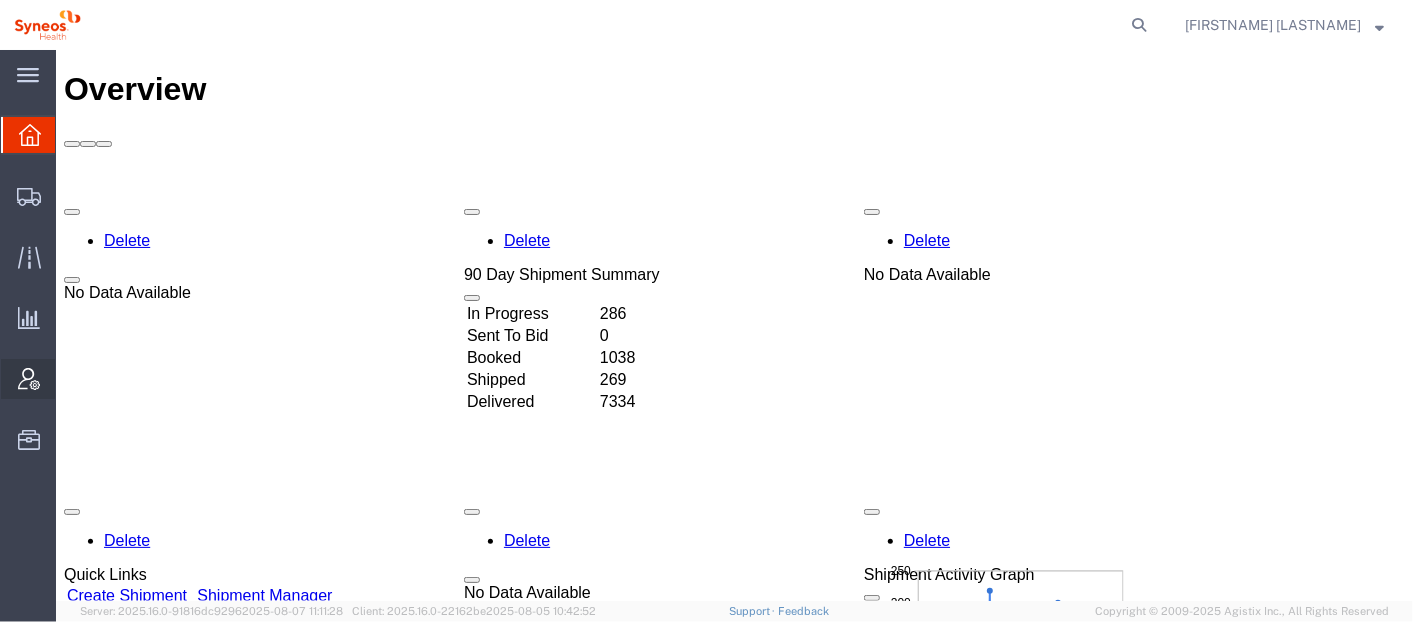 click on "Account Admin" 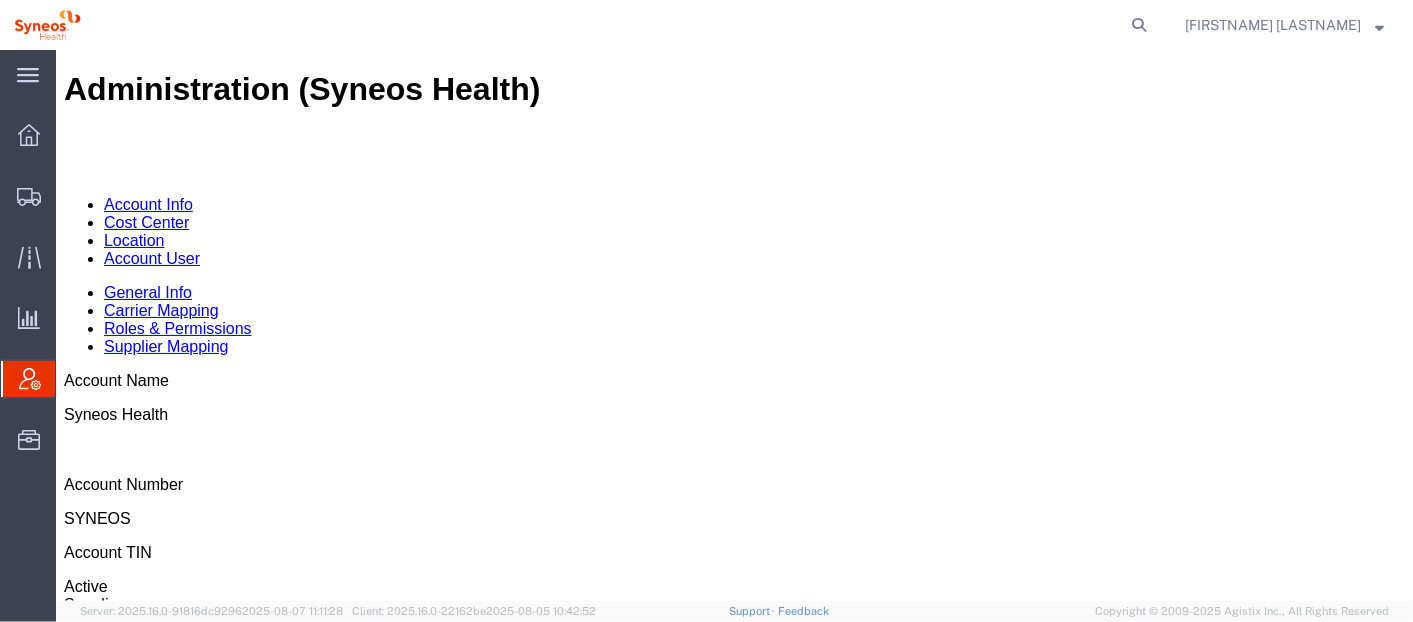 click on "Account User" at bounding box center (151, 257) 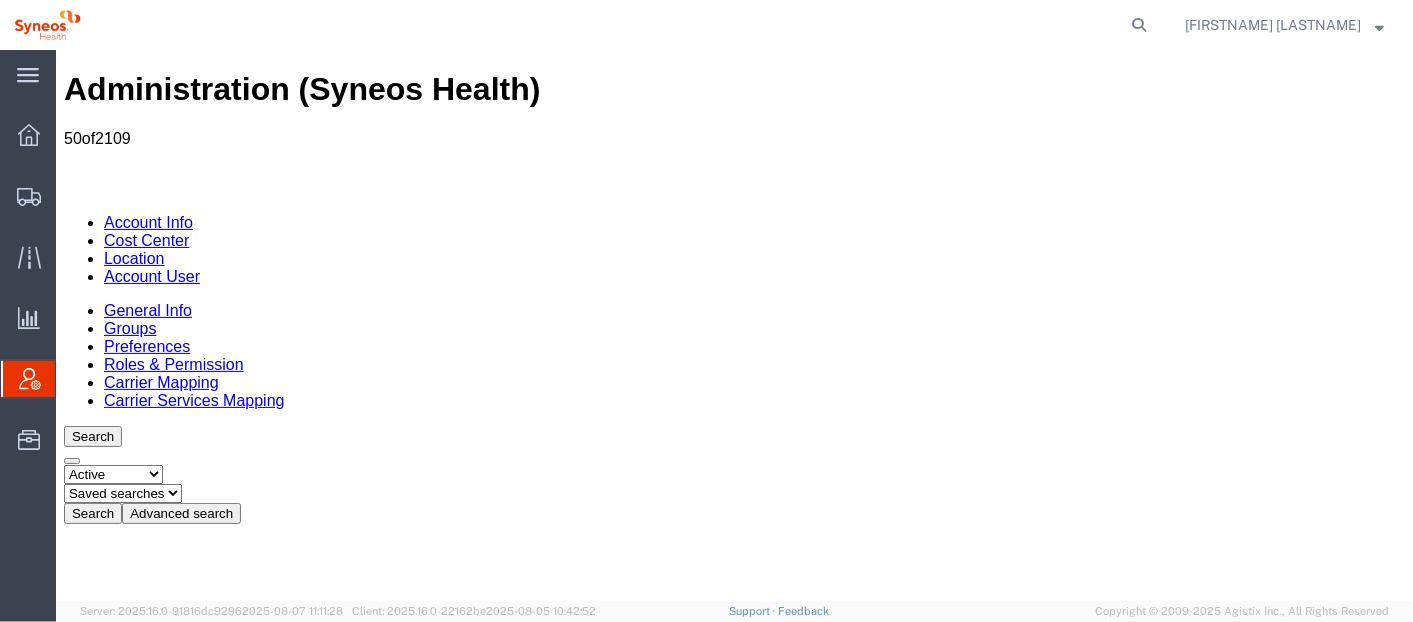 click on "Advanced search" at bounding box center (180, 512) 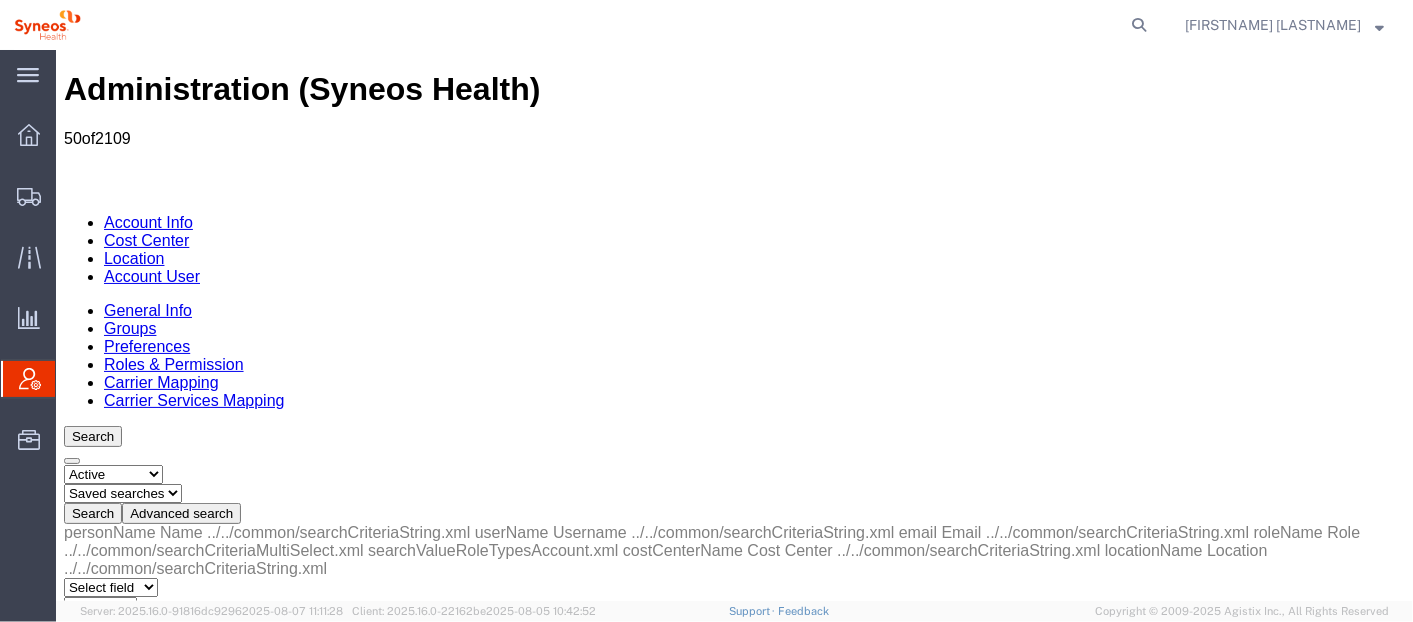 click on "Select field Cost Center Email Location Name Role Username" at bounding box center [110, 767] 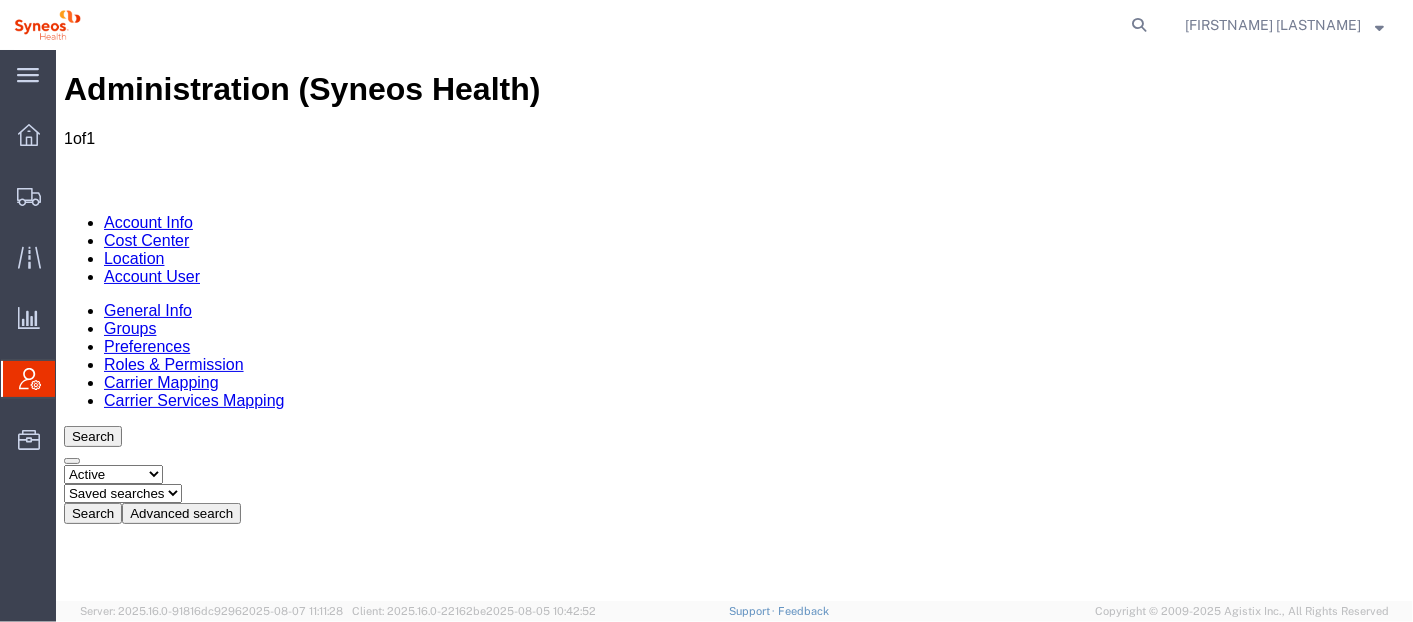 click on "[FIRSTNAME] [LASTNAME]" at bounding box center (113, 862) 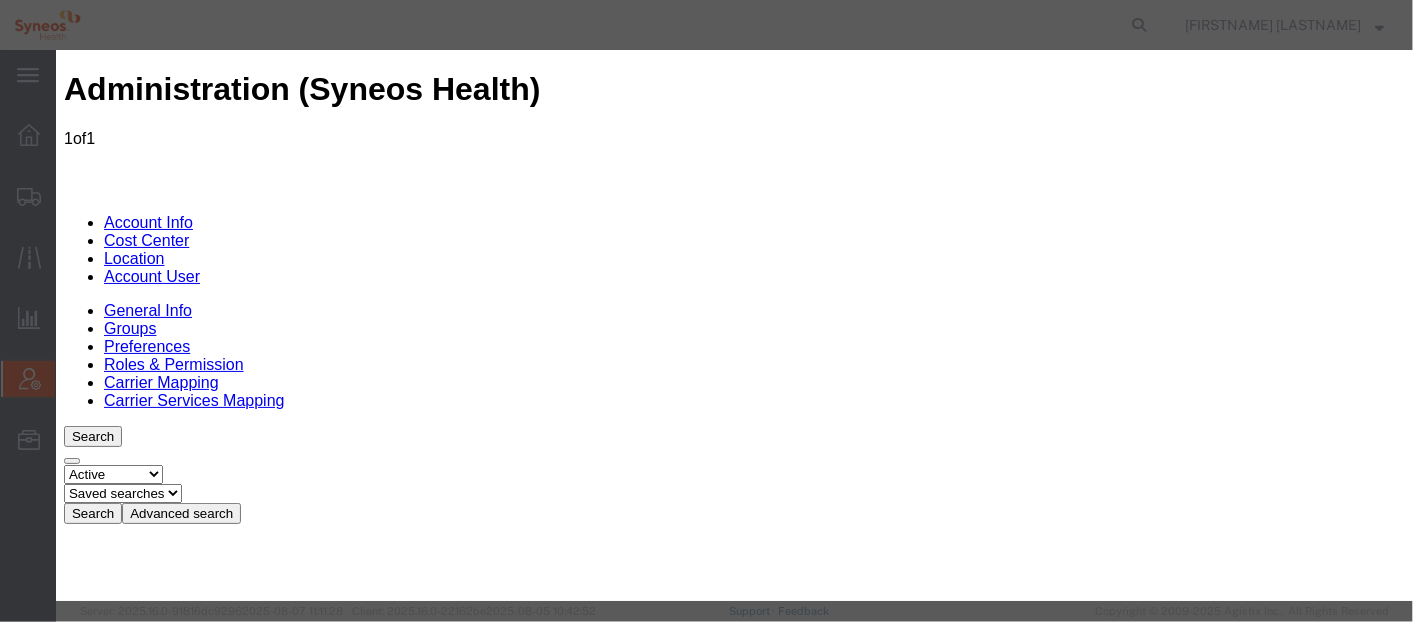 scroll, scrollTop: 128, scrollLeft: 0, axis: vertical 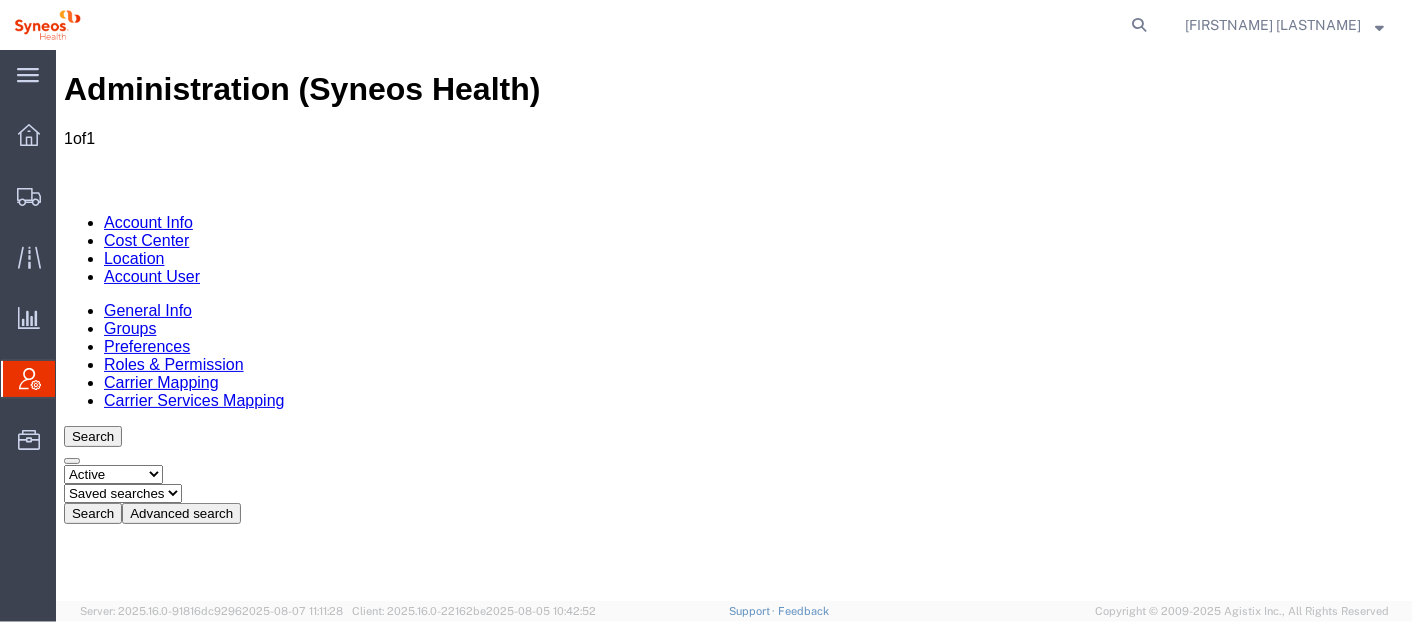click on "[COMPANY] [LOCATION_INFO] [COUNTRY_INFO]" at bounding box center [733, 651] 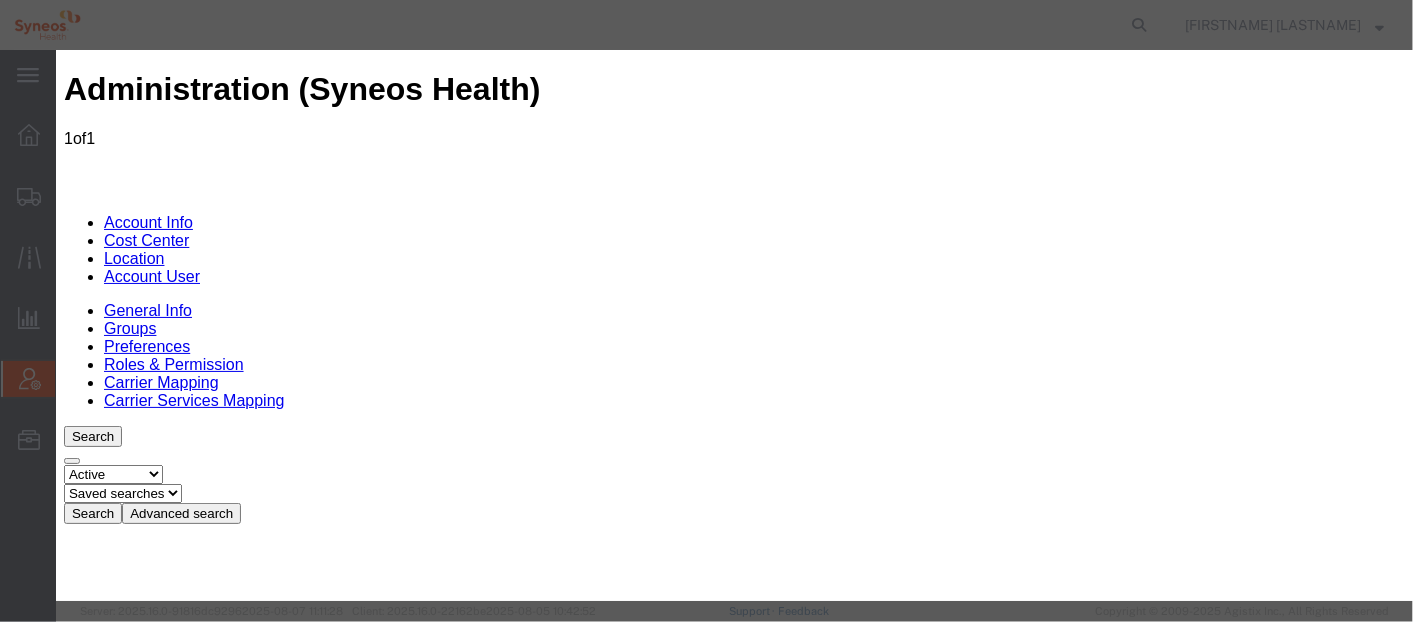 select on "COSTCENTER" 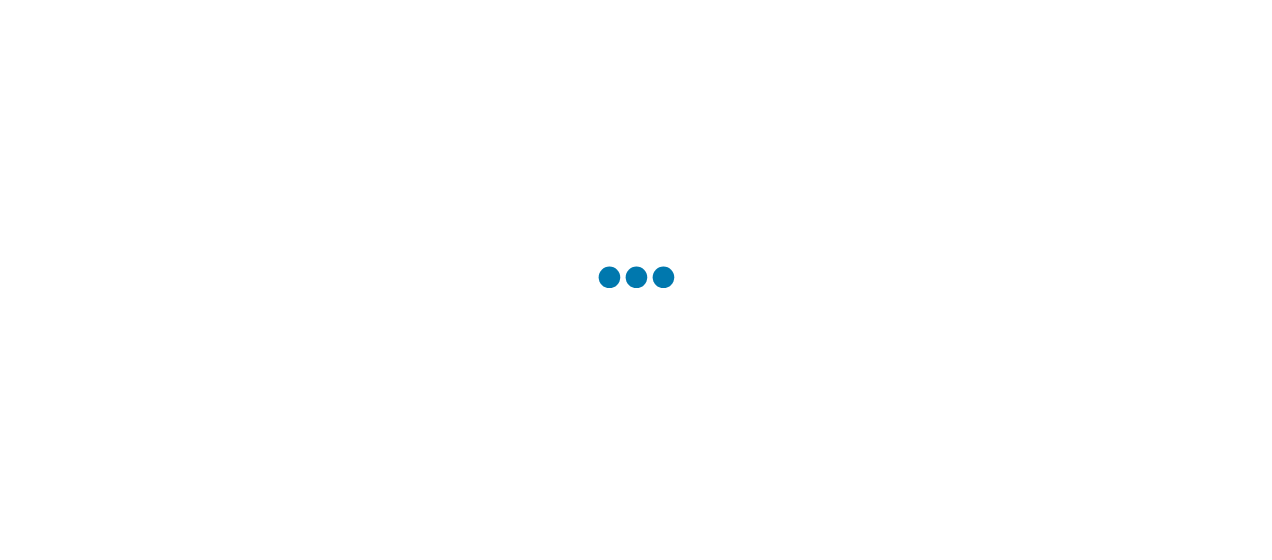 scroll, scrollTop: 0, scrollLeft: 0, axis: both 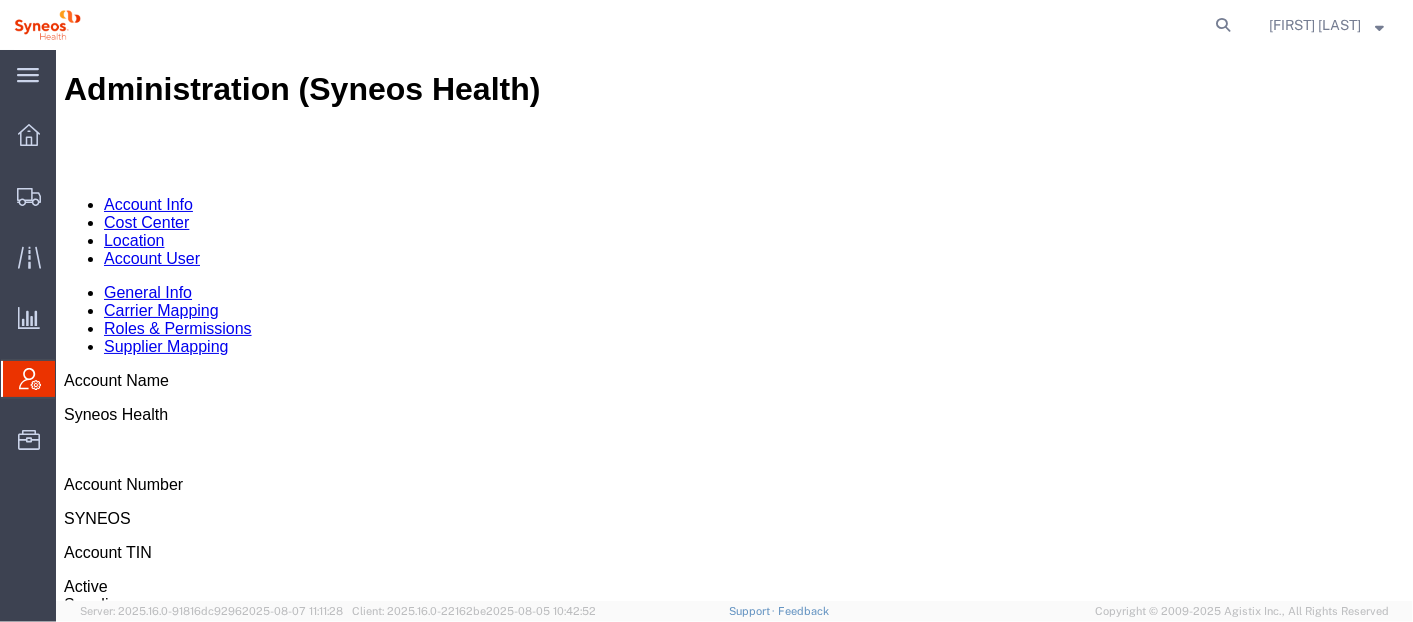 click on "Account User" at bounding box center [151, 257] 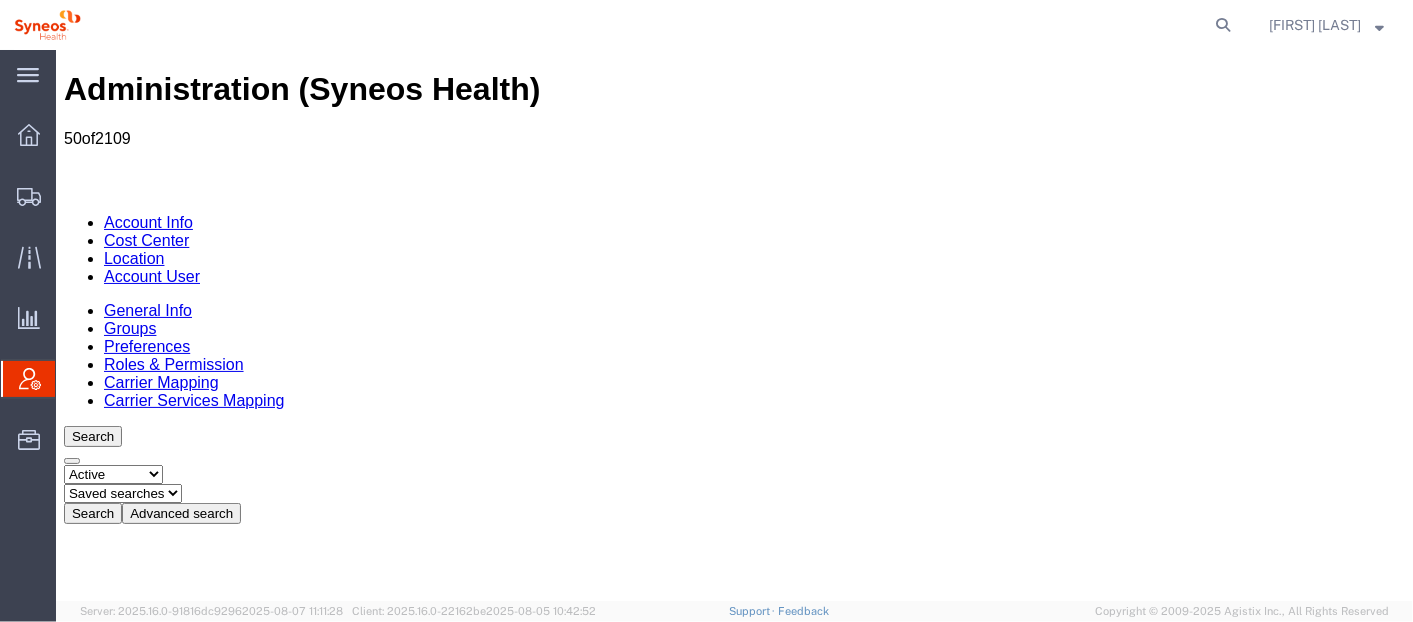 click on "Advanced search" at bounding box center (180, 512) 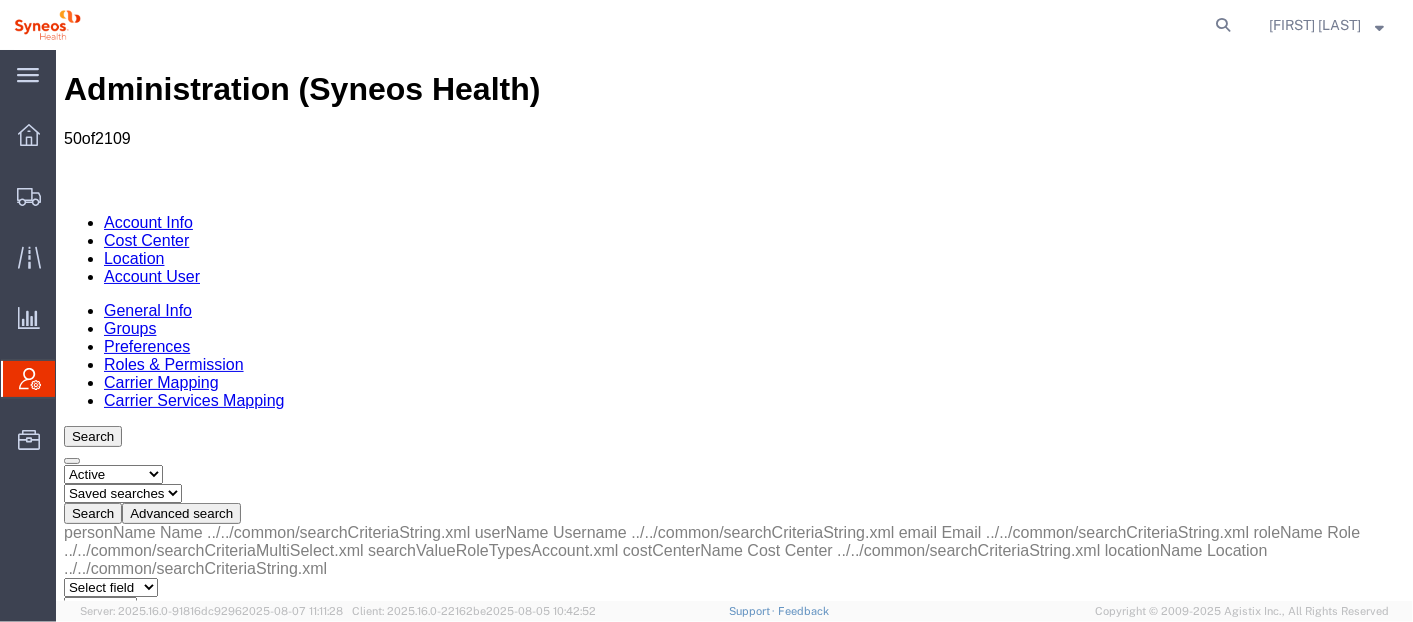 click on "Select field Cost Center Email Location Name Role Username" at bounding box center [110, 767] 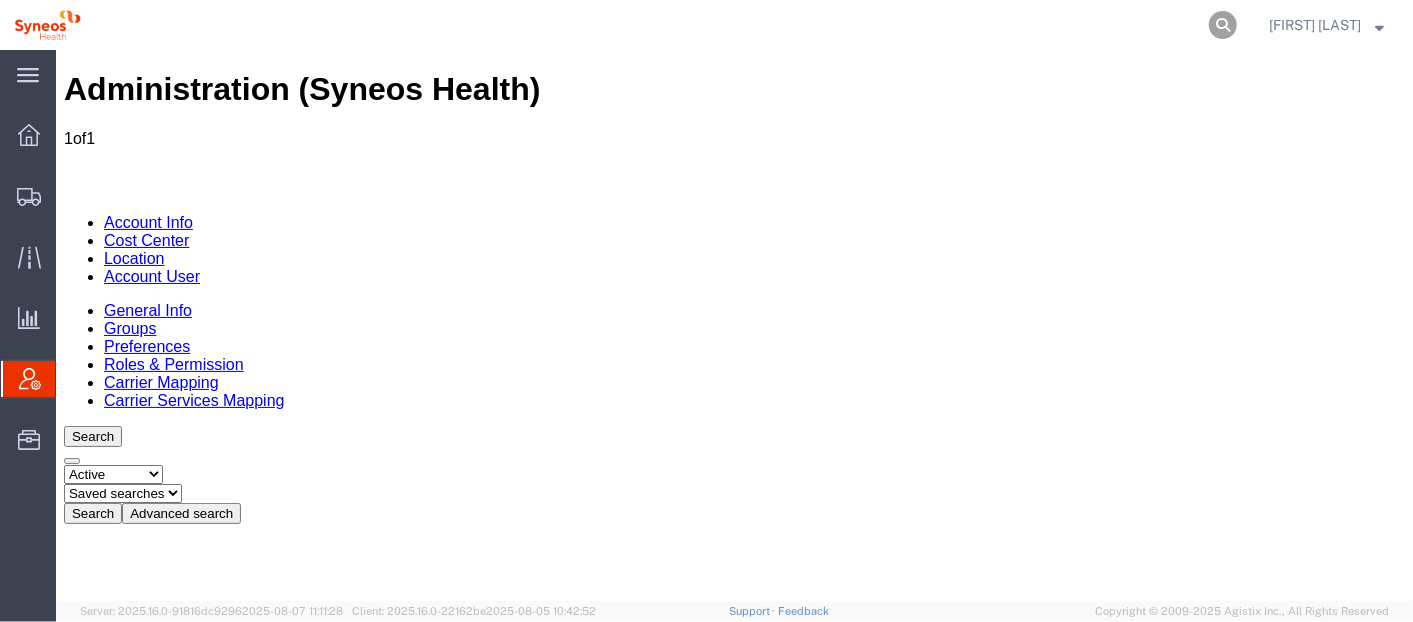 click 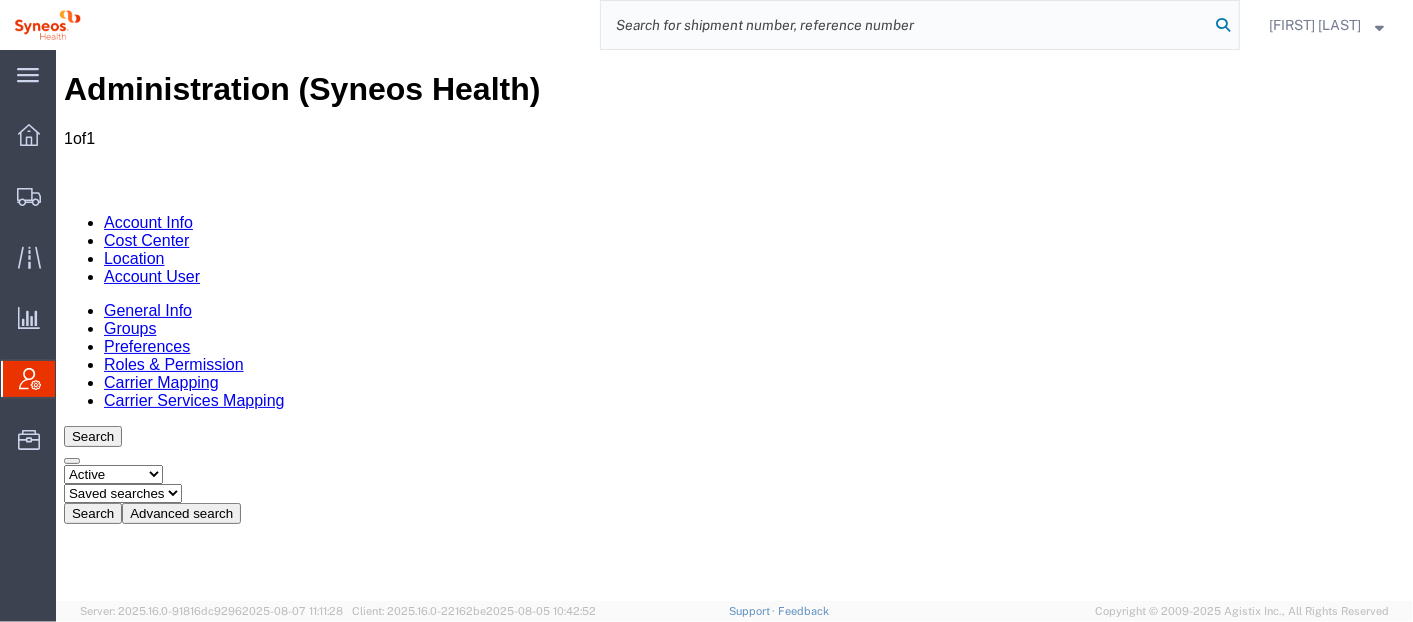 paste on "56397629" 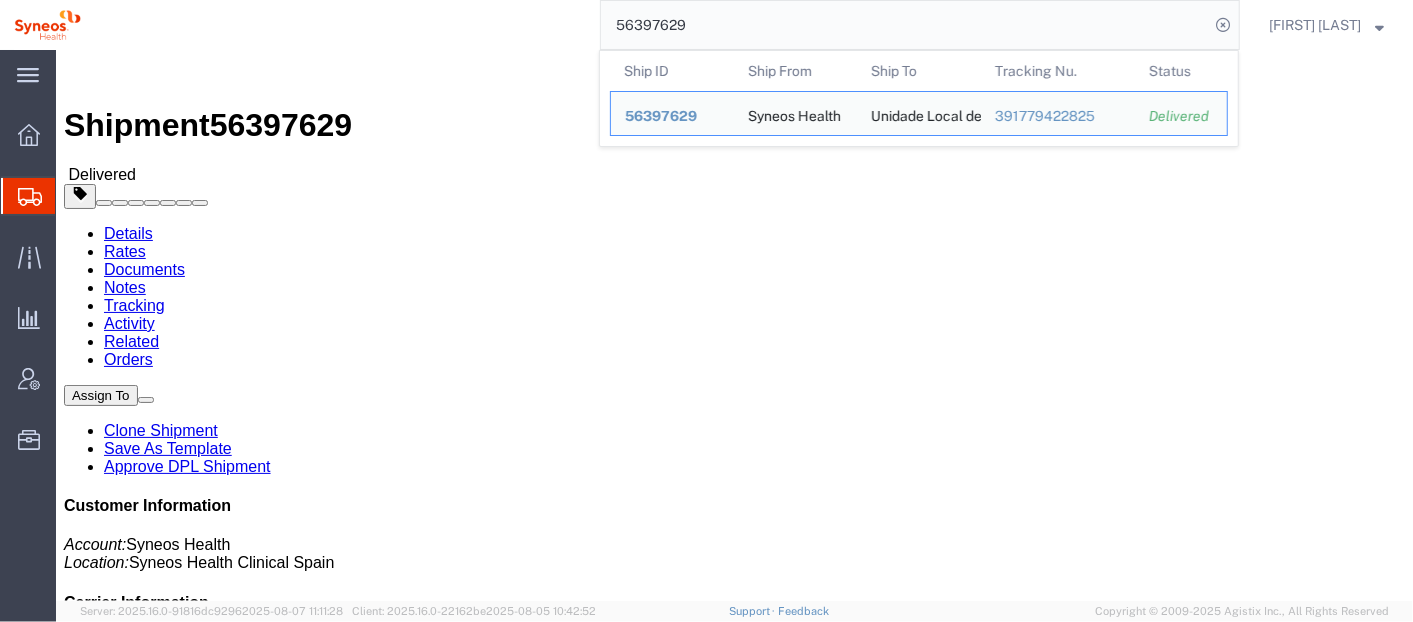 click on "56397629" 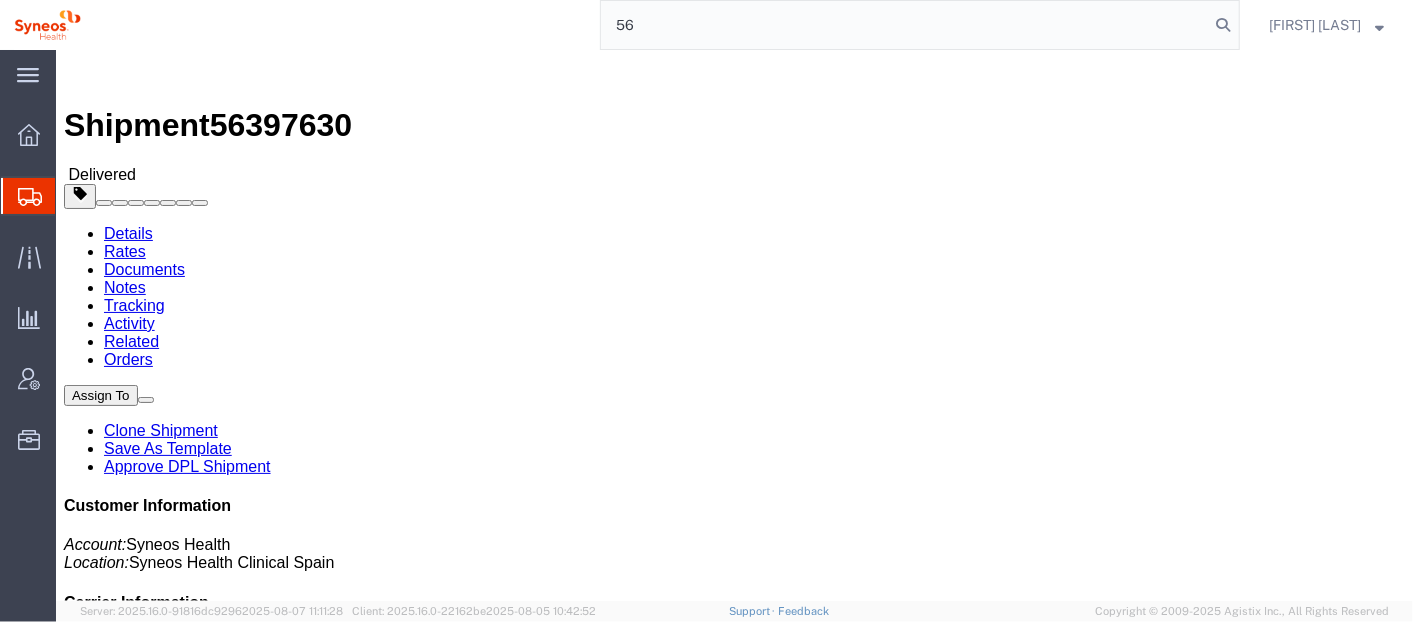 type on "5" 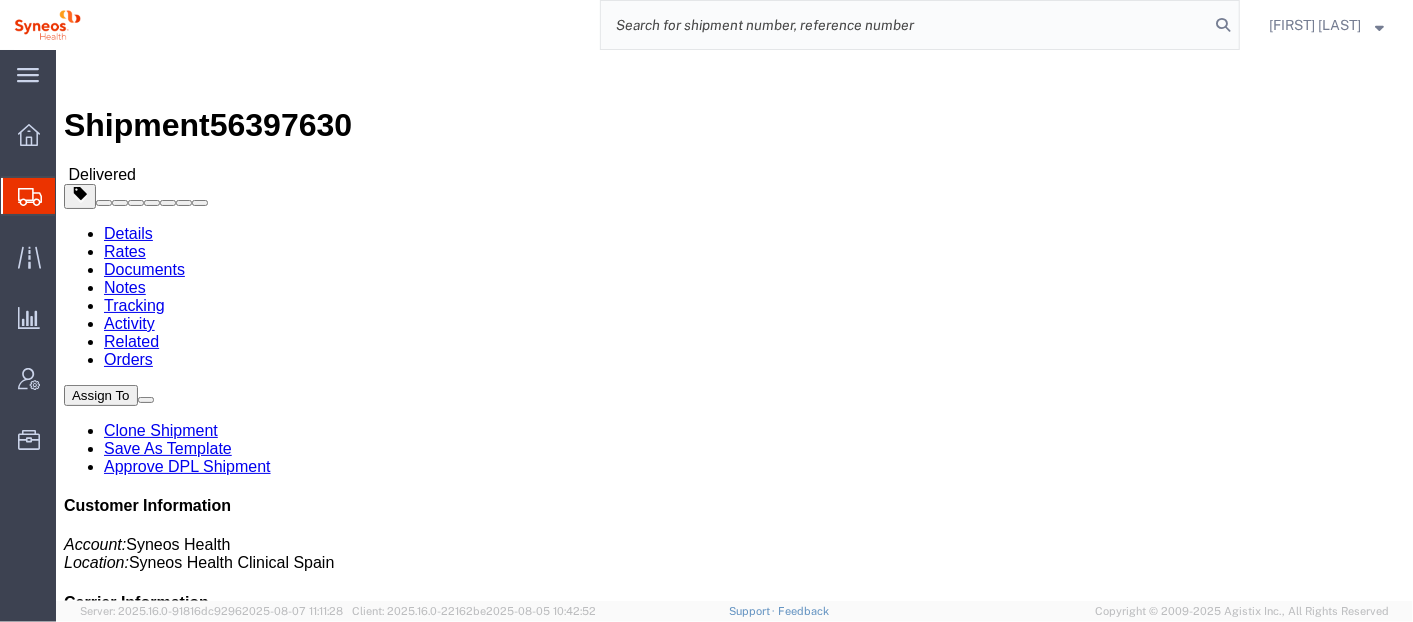 paste on "[NUMBER]" 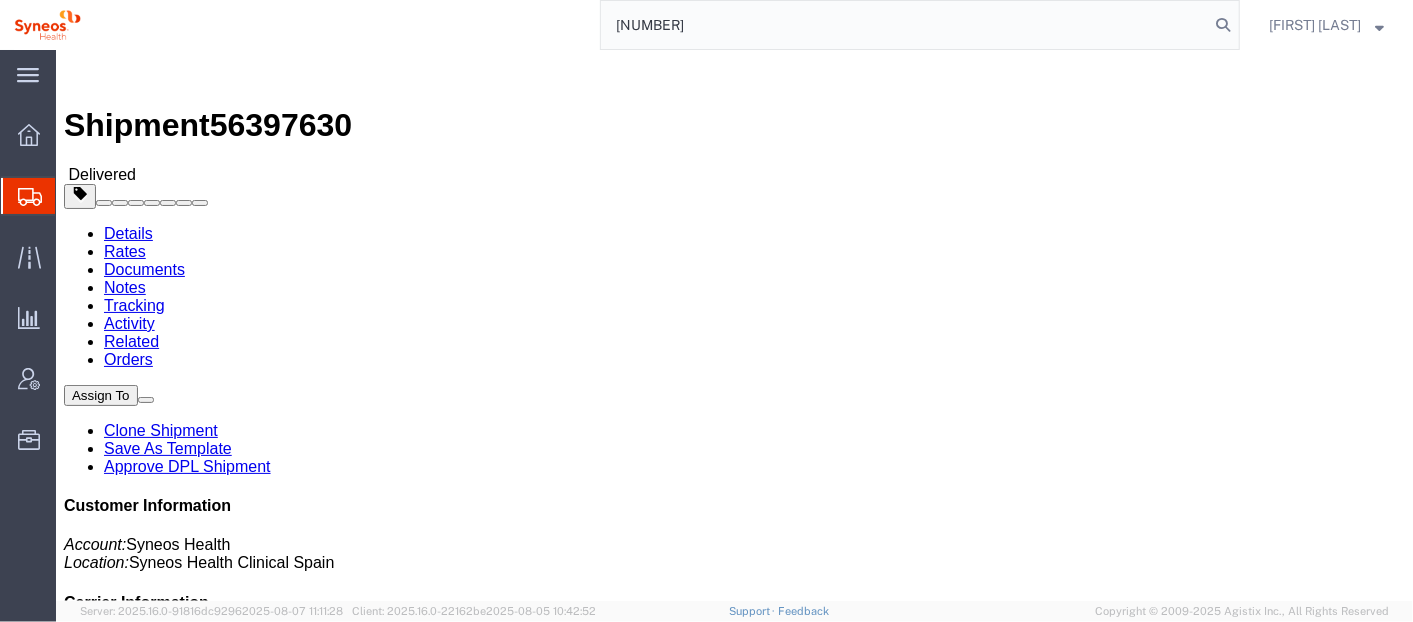 type on "[NUMBER]" 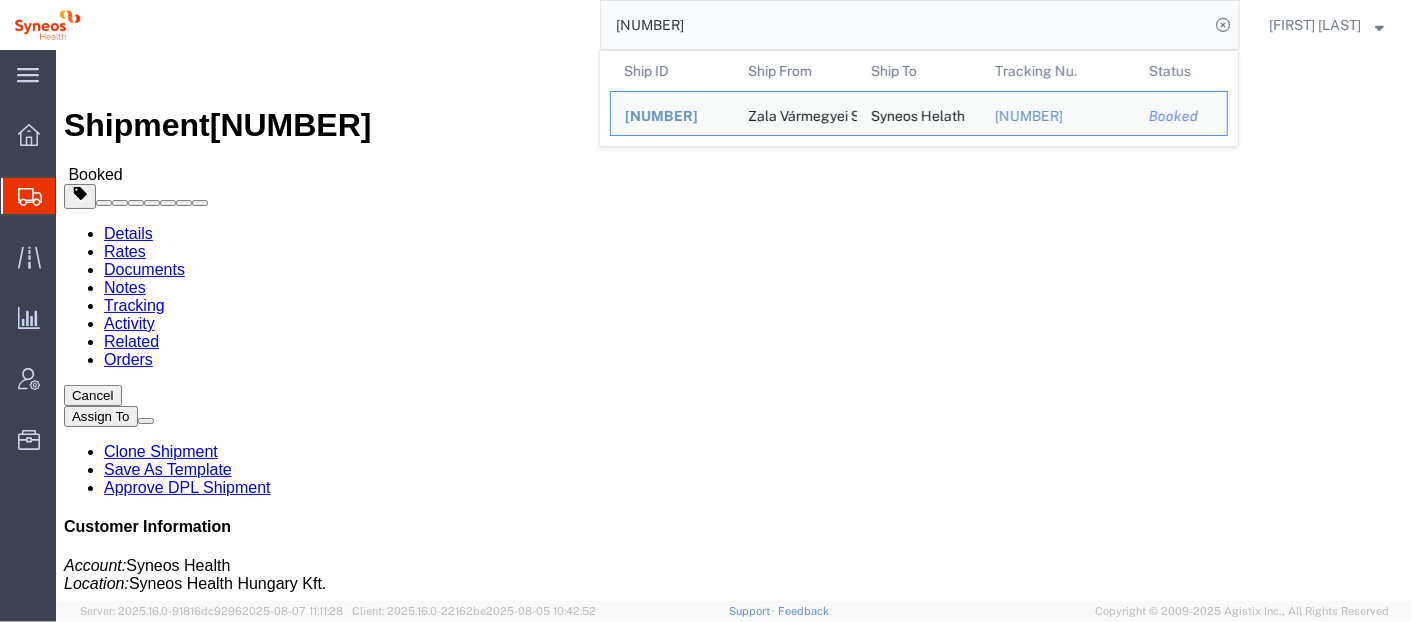 click on "[NUMBER]" 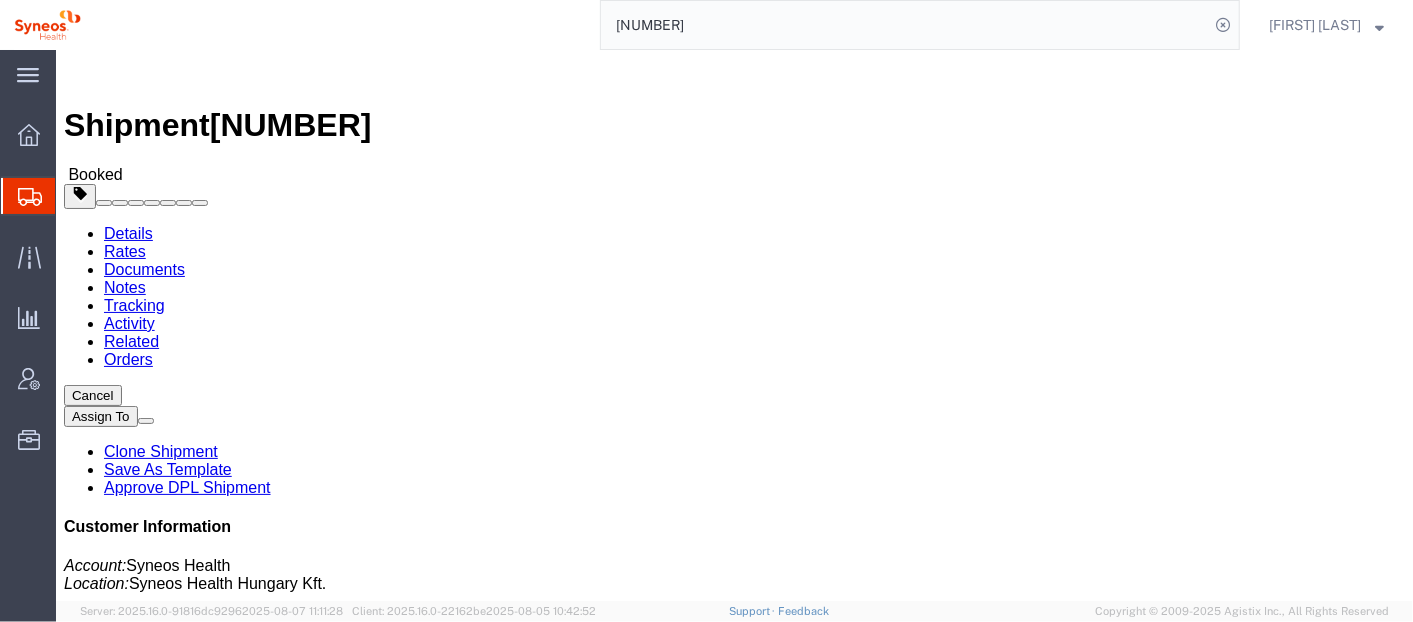 click on "[NUMBER]" 